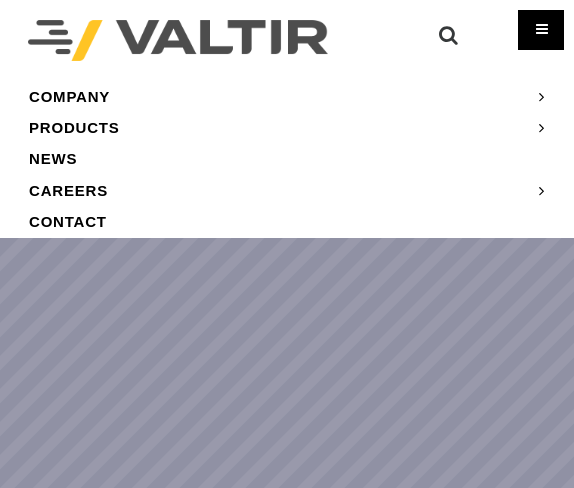 scroll, scrollTop: 0, scrollLeft: 0, axis: both 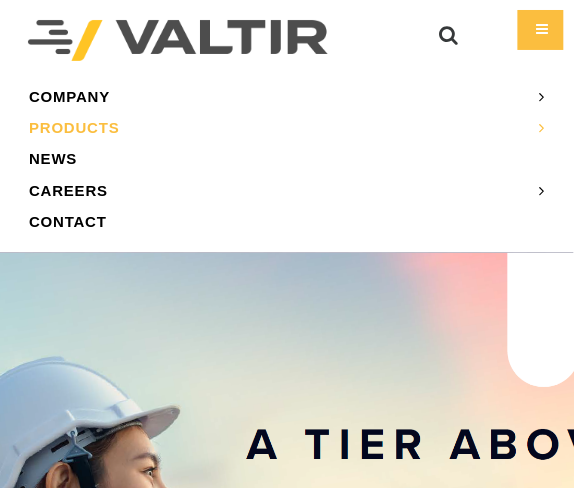 click on "PRODUCTS" at bounding box center (287, 127) 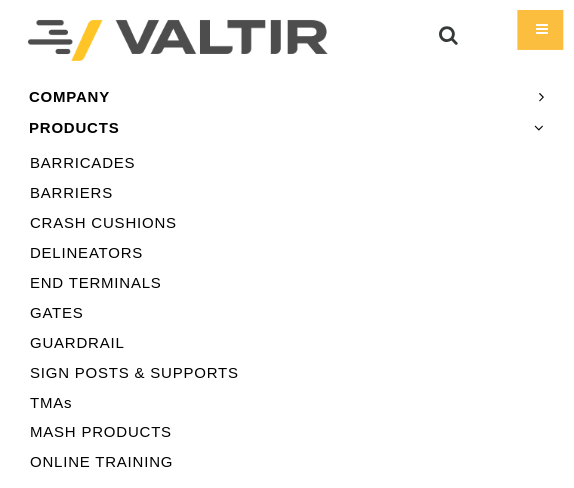 click on "BARRIERS" at bounding box center (287, 193) 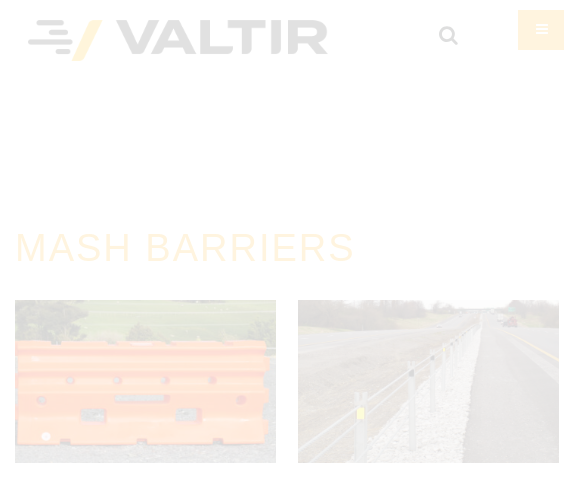 scroll, scrollTop: 0, scrollLeft: 0, axis: both 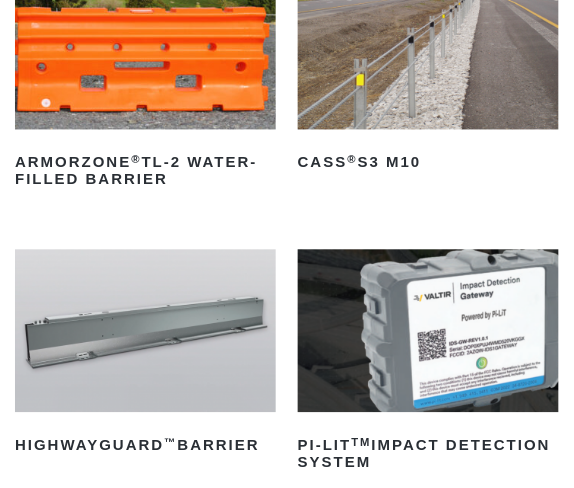 click at bounding box center [428, 48] 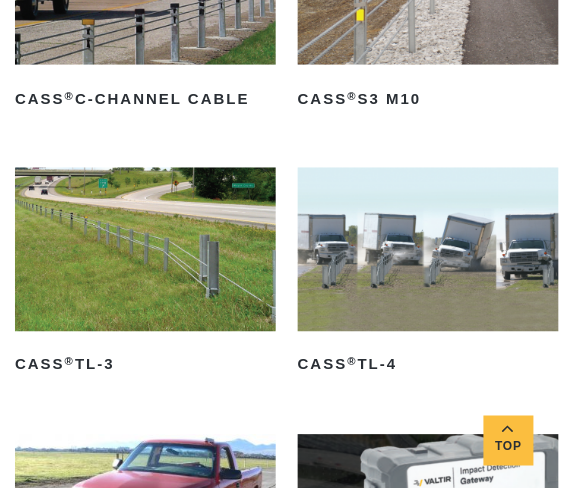 scroll, scrollTop: 1111, scrollLeft: 0, axis: vertical 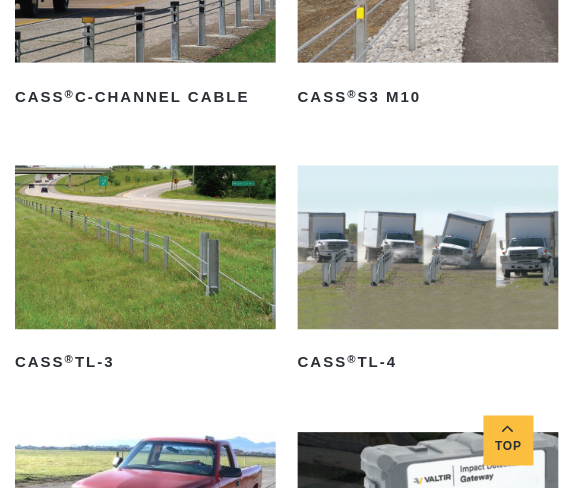 click at bounding box center [145, 247] 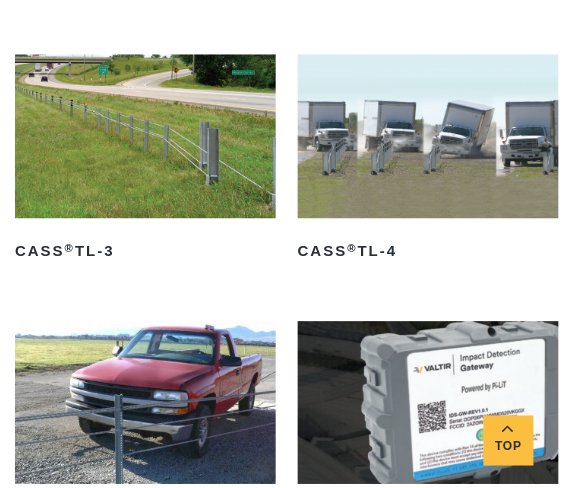 scroll, scrollTop: 1111, scrollLeft: 0, axis: vertical 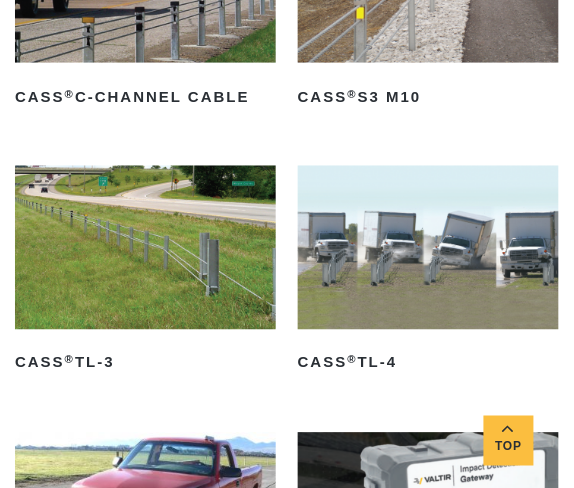 click at bounding box center [145, 247] 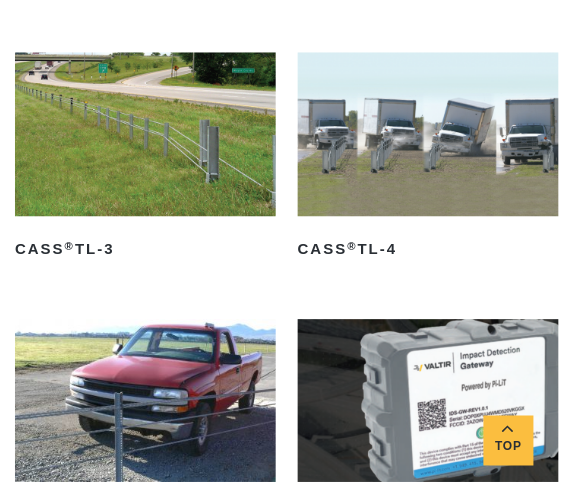 scroll, scrollTop: 1111, scrollLeft: 0, axis: vertical 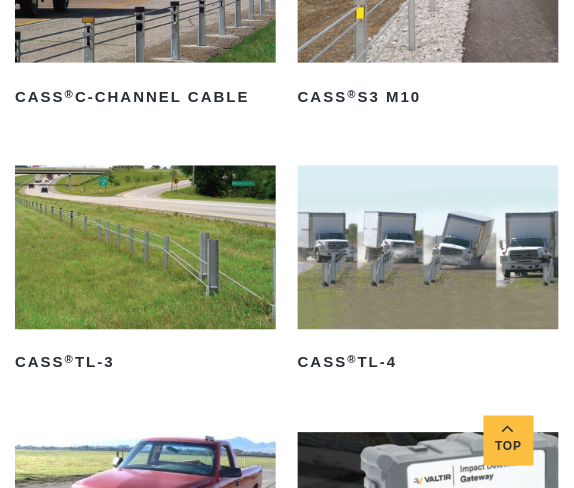 click at bounding box center (428, 247) 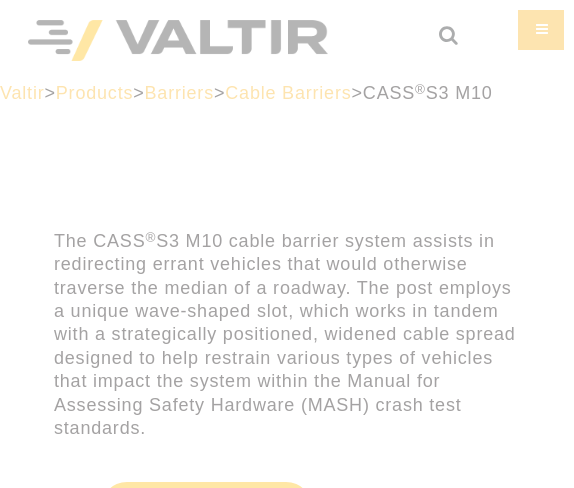 scroll, scrollTop: 0, scrollLeft: 0, axis: both 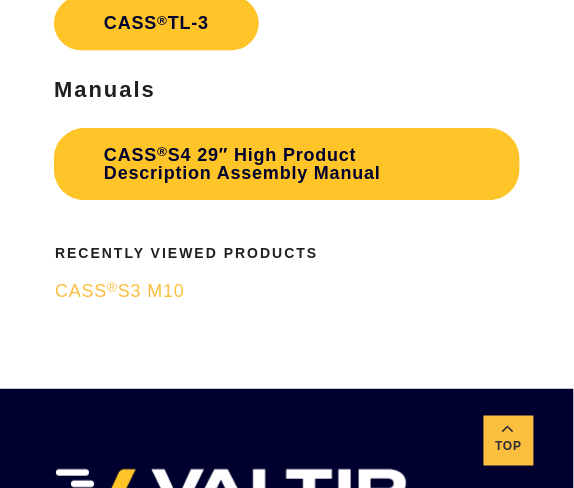 click on "CASS ®  S3 M10" at bounding box center (120, 291) 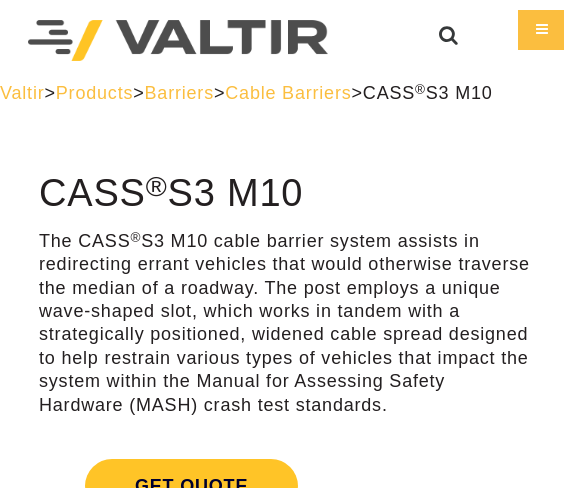scroll, scrollTop: 0, scrollLeft: 0, axis: both 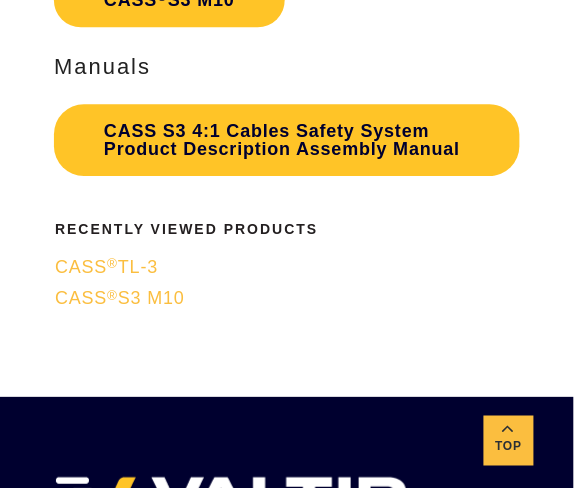 click on "CASS ®  TL-3" at bounding box center [106, 267] 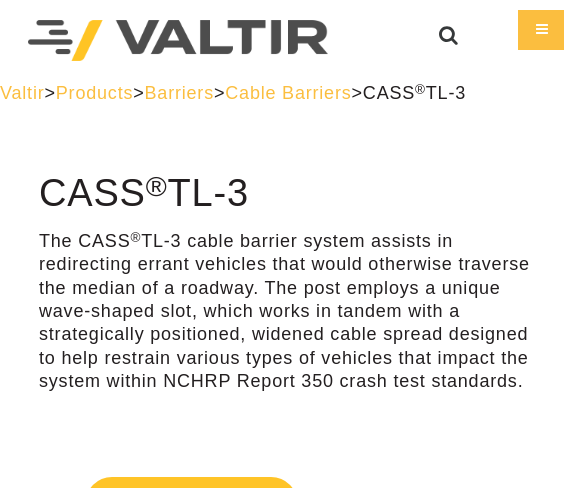 scroll, scrollTop: 0, scrollLeft: 0, axis: both 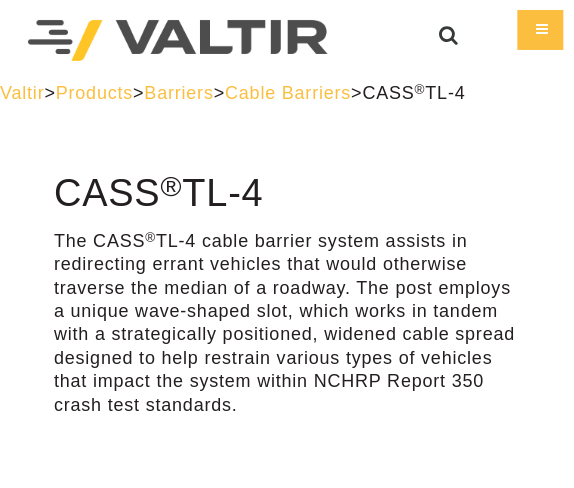 click on "Cable Barriers" at bounding box center (288, 93) 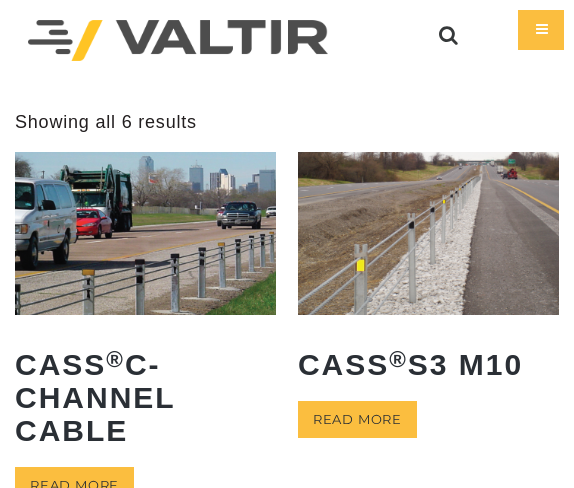 scroll, scrollTop: 0, scrollLeft: 0, axis: both 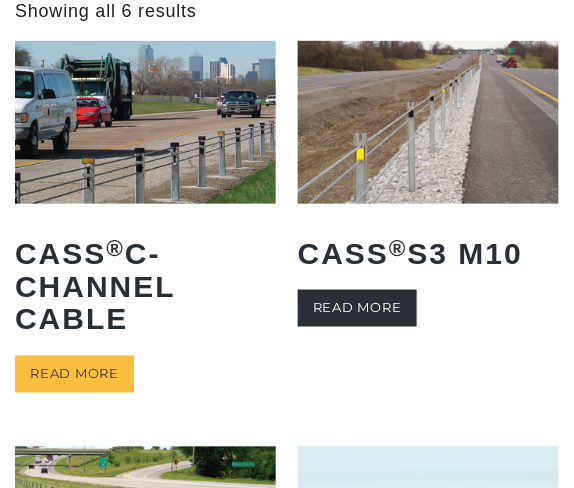 click on "Read more" at bounding box center (357, 308) 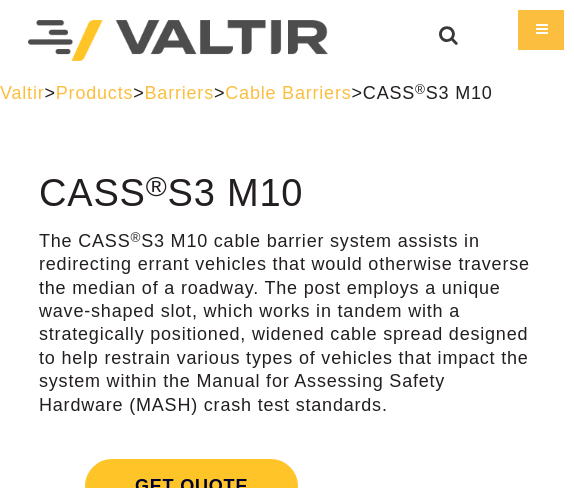 scroll, scrollTop: 0, scrollLeft: 0, axis: both 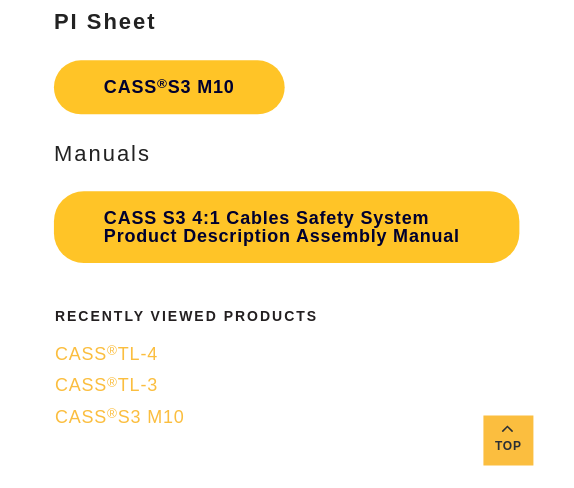 click on "CASS ®  TL-3" at bounding box center (106, 385) 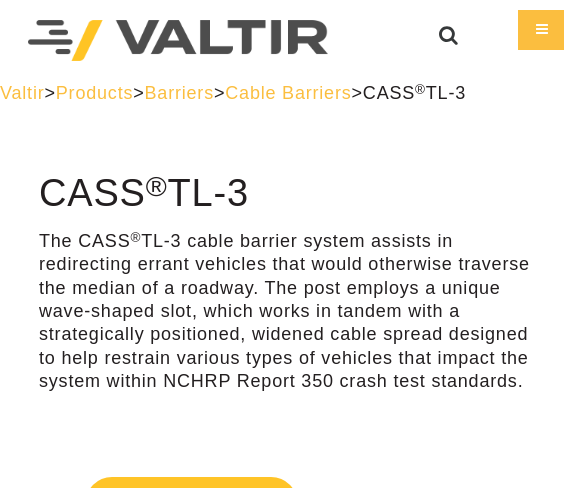 scroll, scrollTop: 0, scrollLeft: 0, axis: both 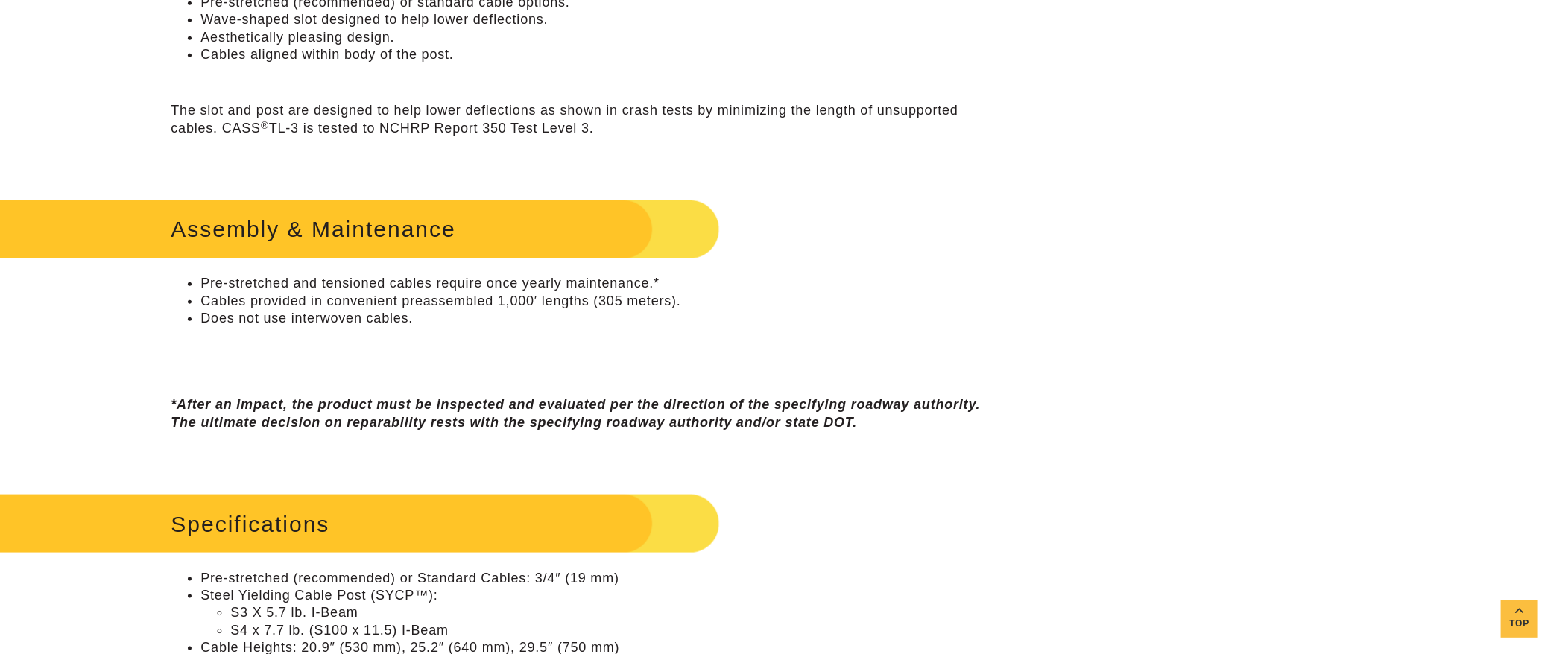 drag, startPoint x: 809, startPoint y: 41, endPoint x: 937, endPoint y: 335, distance: 320.65558 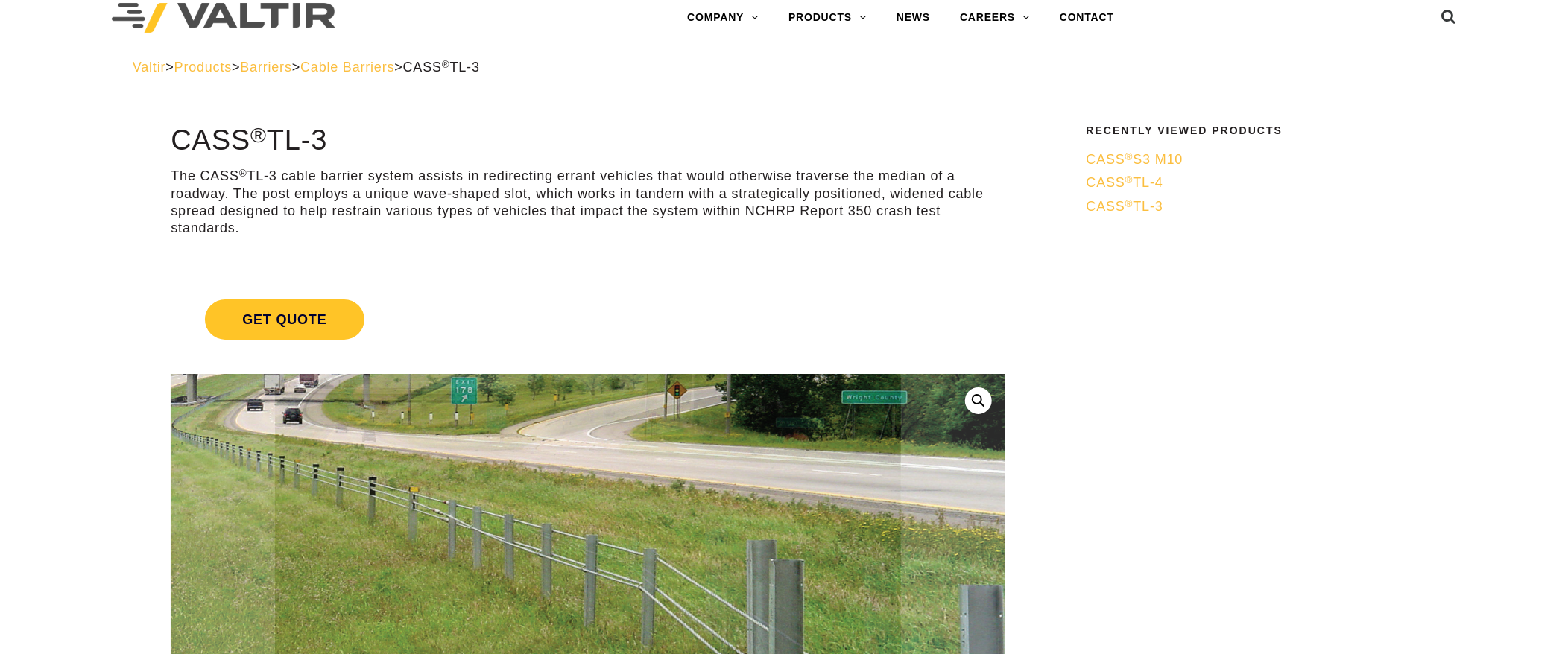 scroll, scrollTop: 0, scrollLeft: 0, axis: both 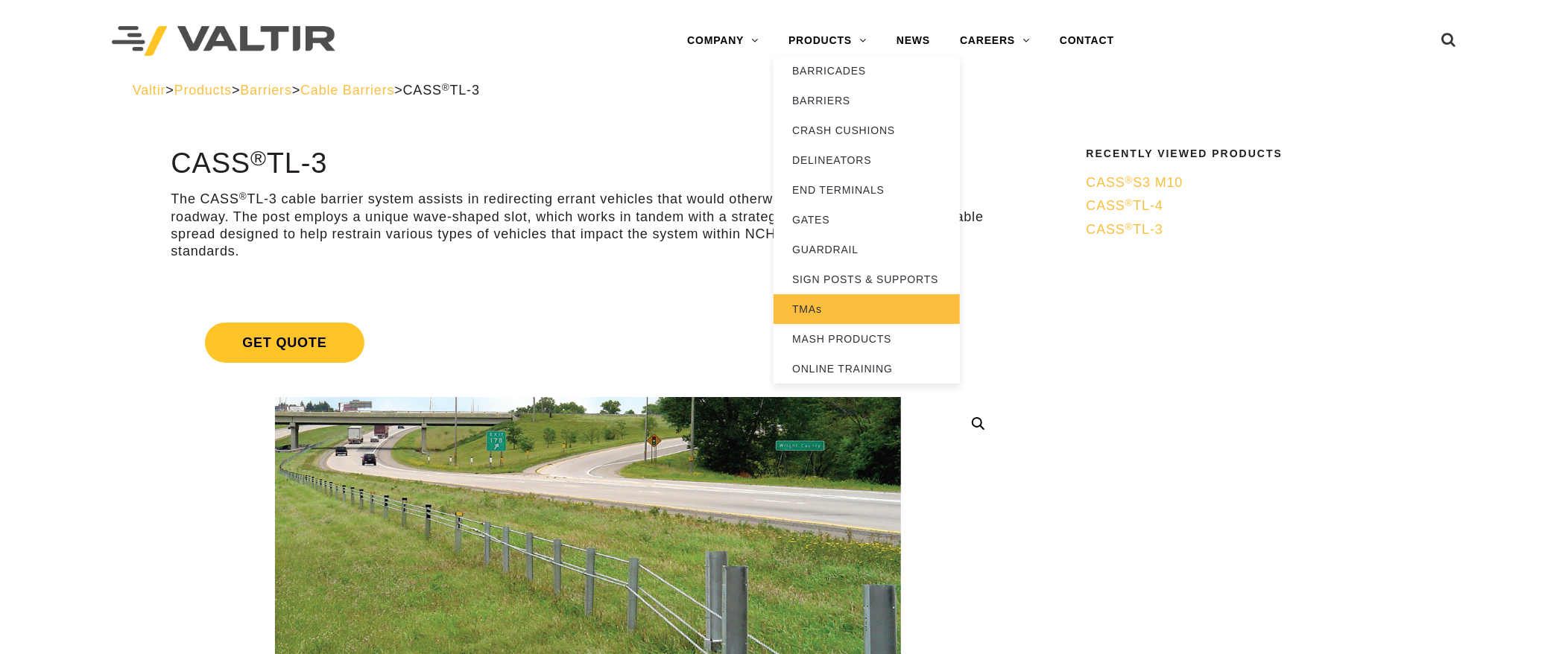 click on "TMAs" at bounding box center (867, 309) 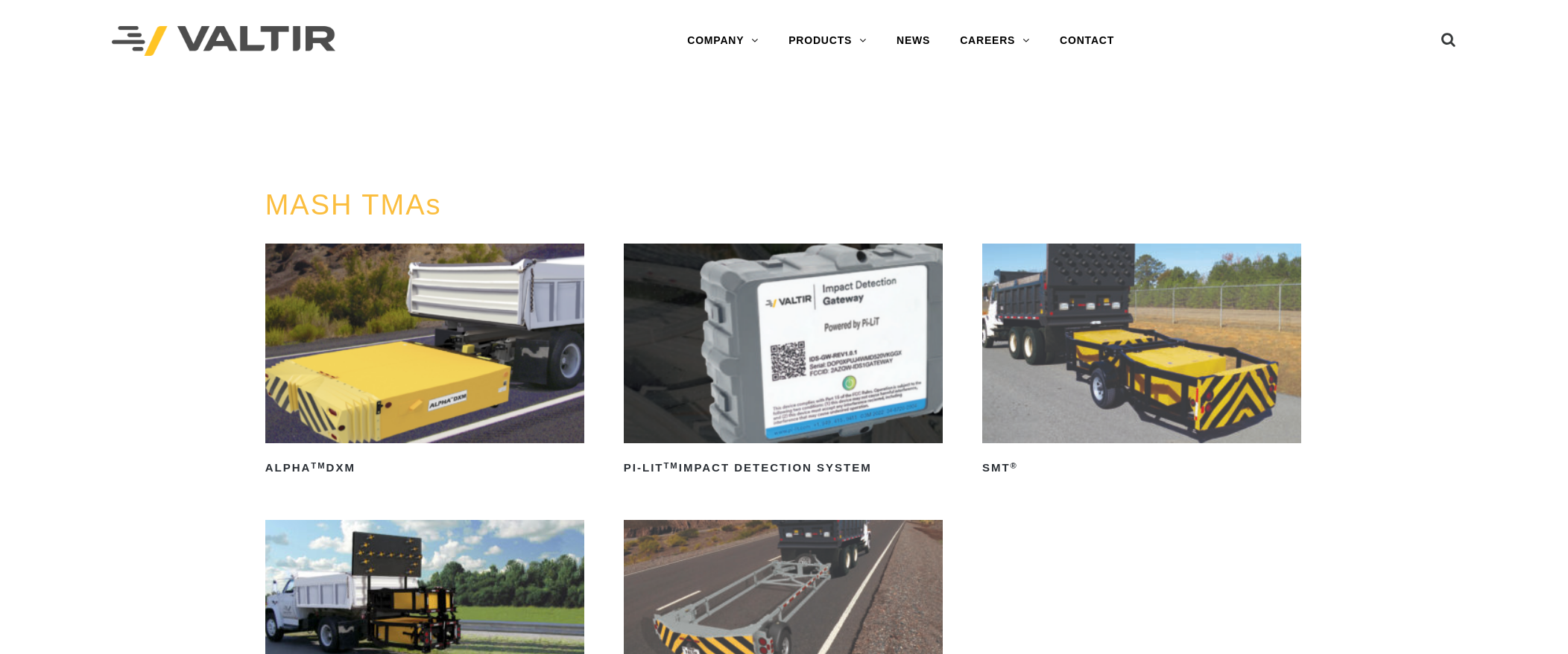 scroll, scrollTop: 0, scrollLeft: 0, axis: both 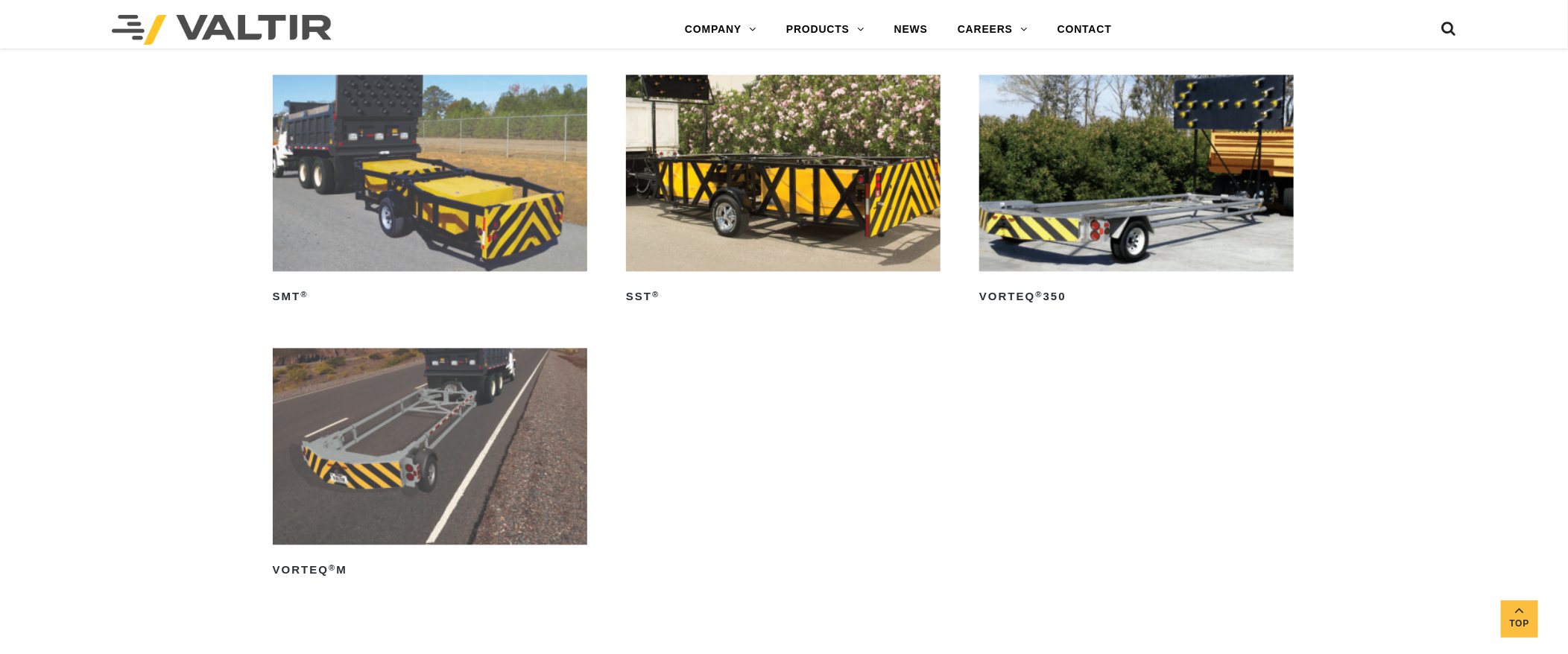 click at bounding box center [1137, 173] 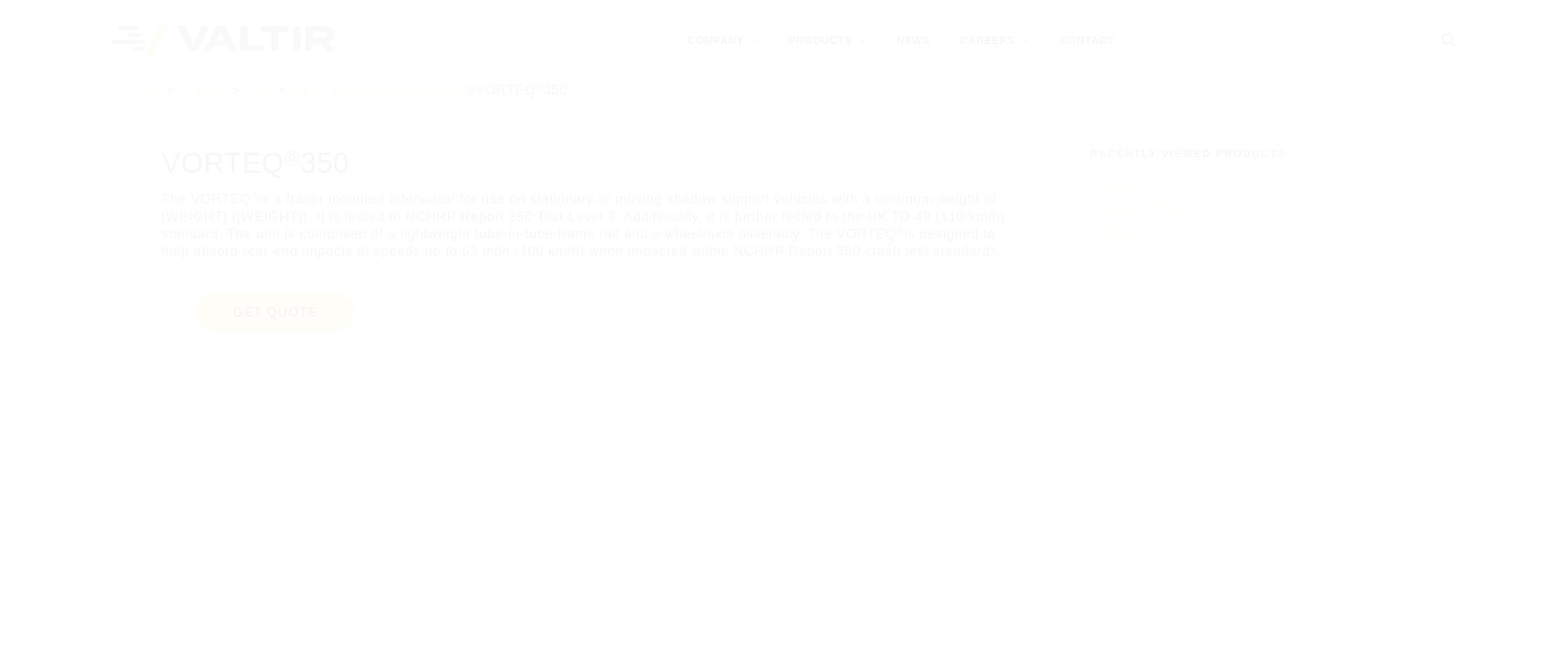 scroll, scrollTop: 0, scrollLeft: 0, axis: both 